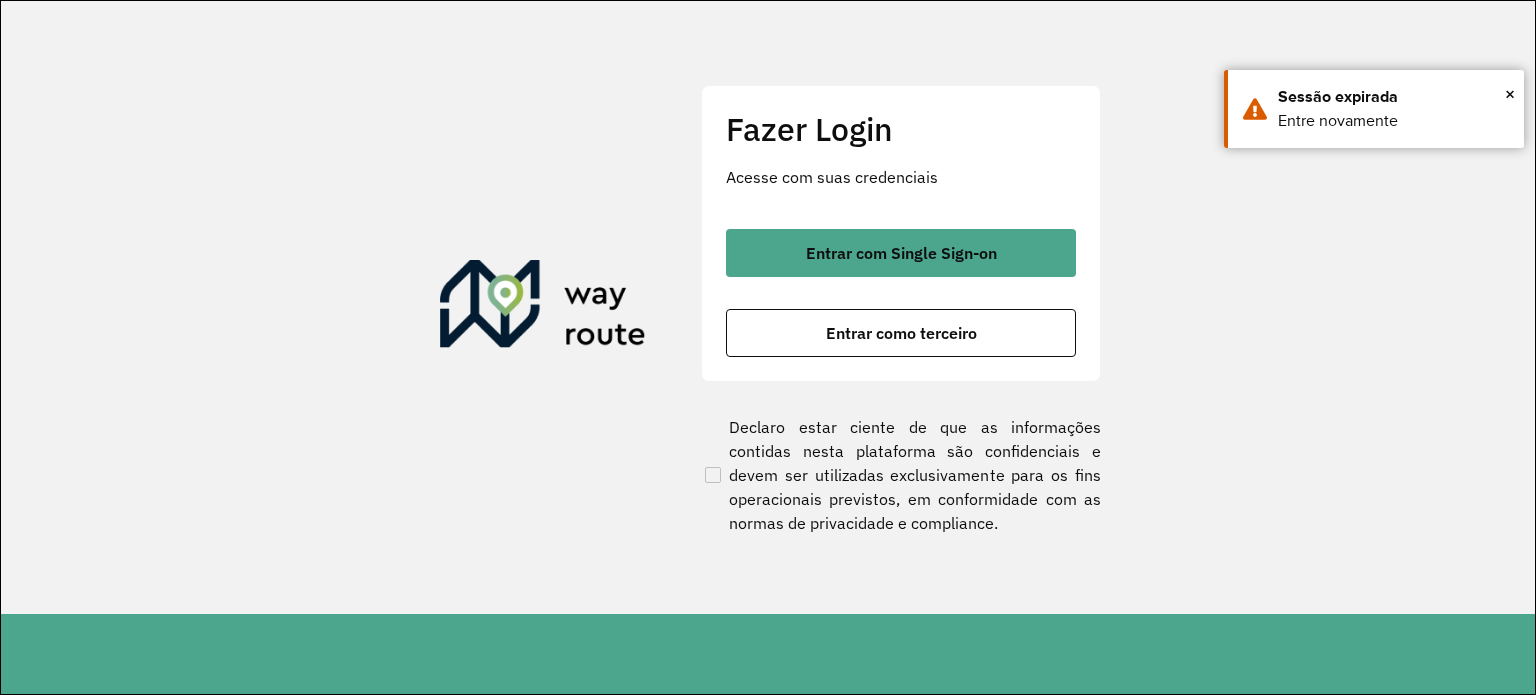 scroll, scrollTop: 0, scrollLeft: 0, axis: both 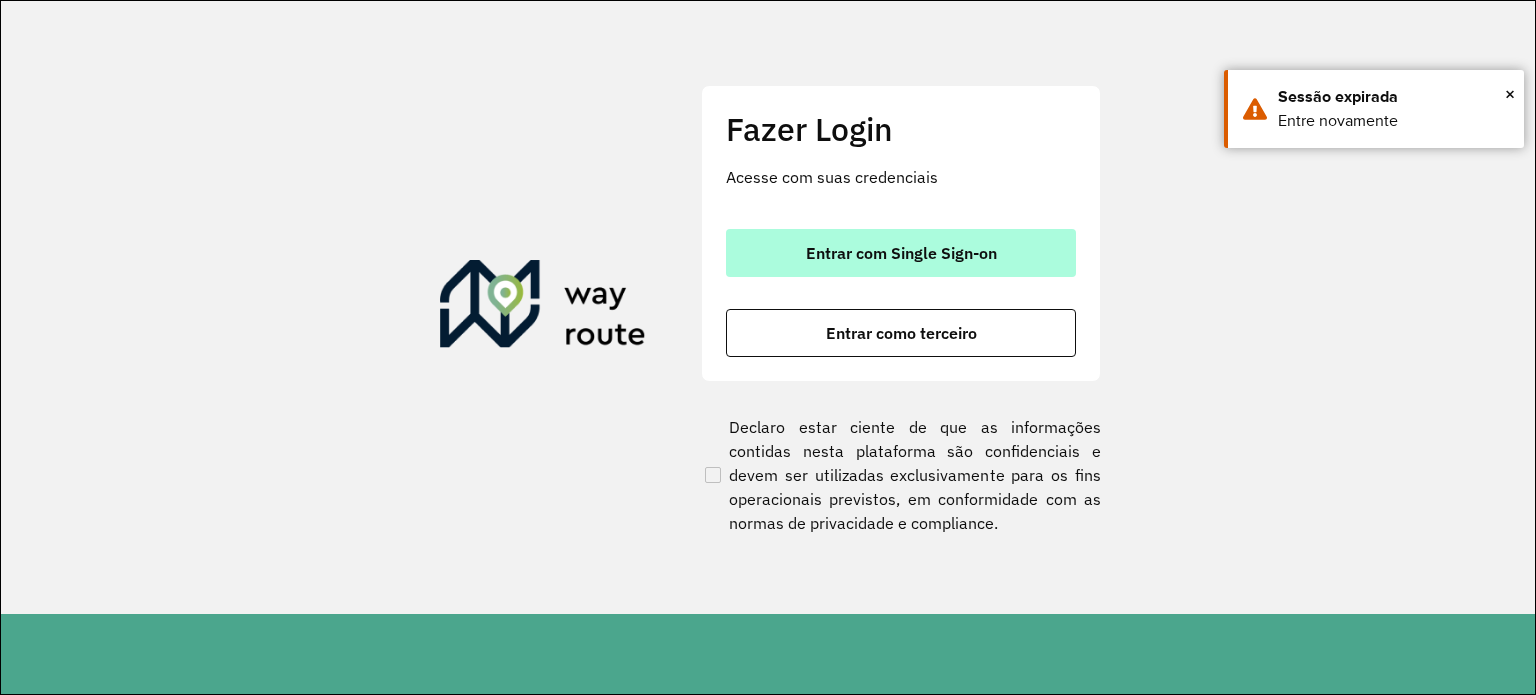 click on "Entrar com Single Sign-on" at bounding box center (901, 253) 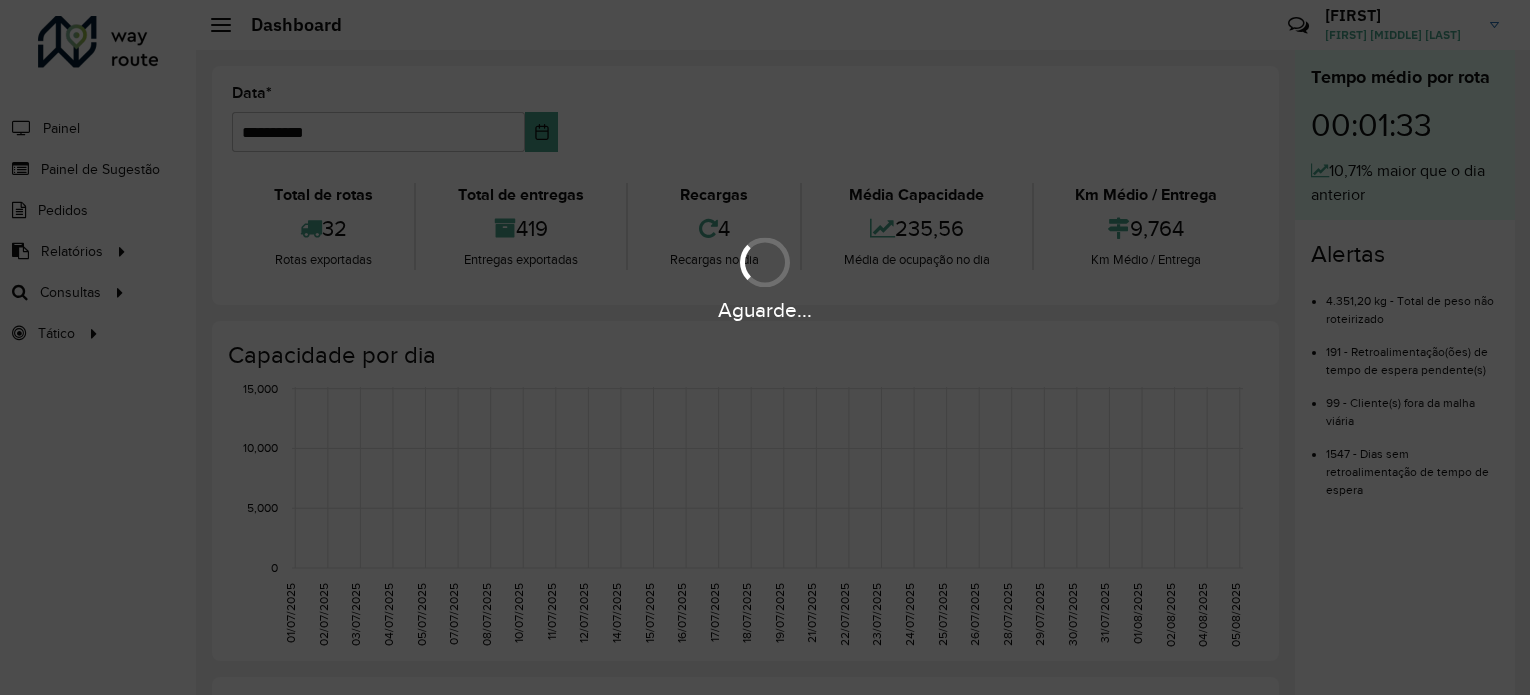 scroll, scrollTop: 0, scrollLeft: 0, axis: both 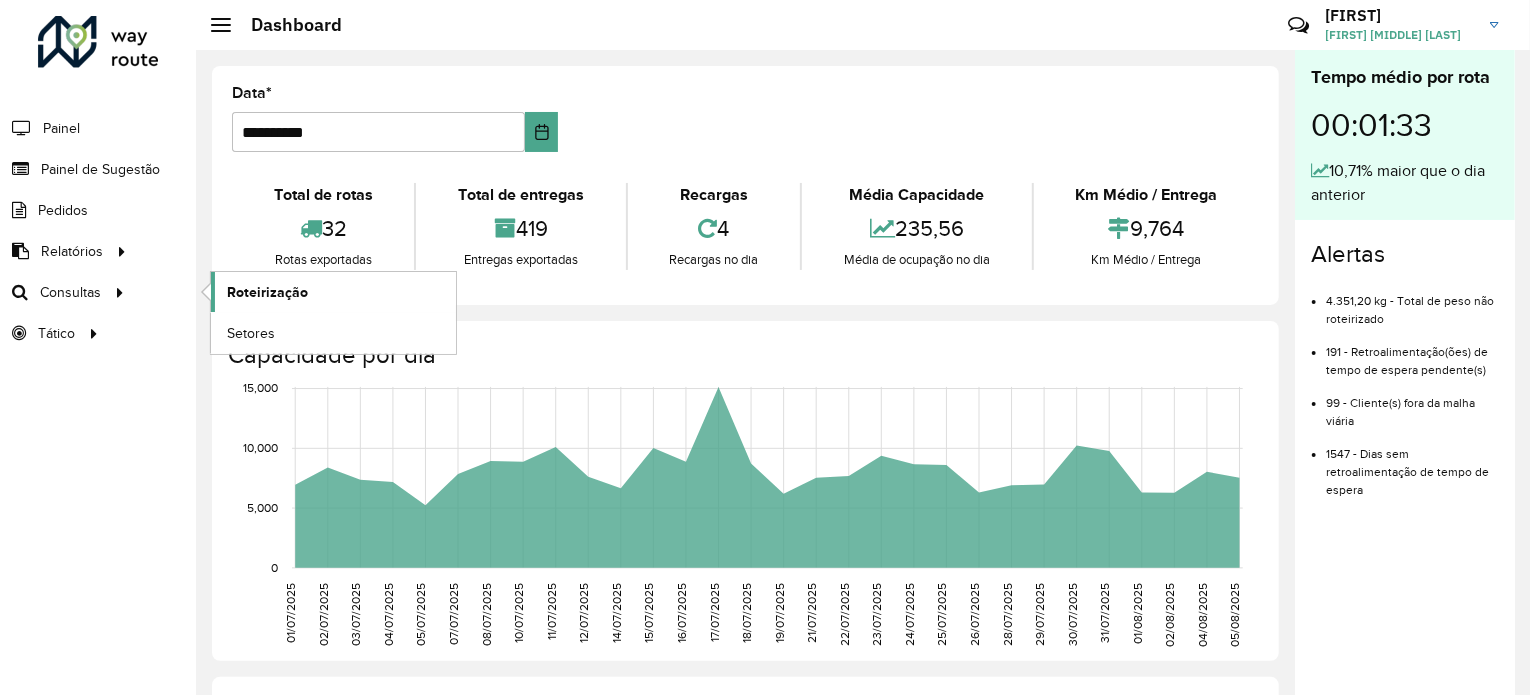 click on "Roteirização" 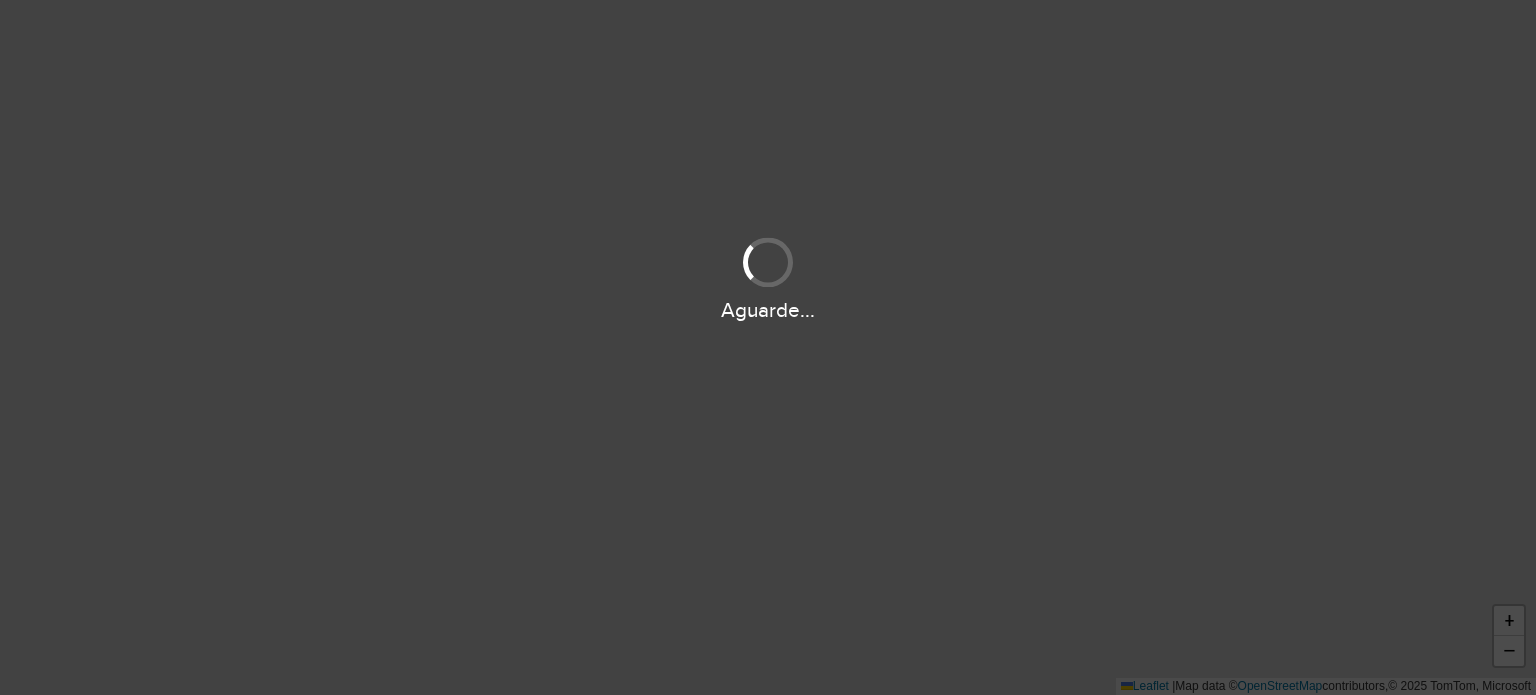 scroll, scrollTop: 0, scrollLeft: 0, axis: both 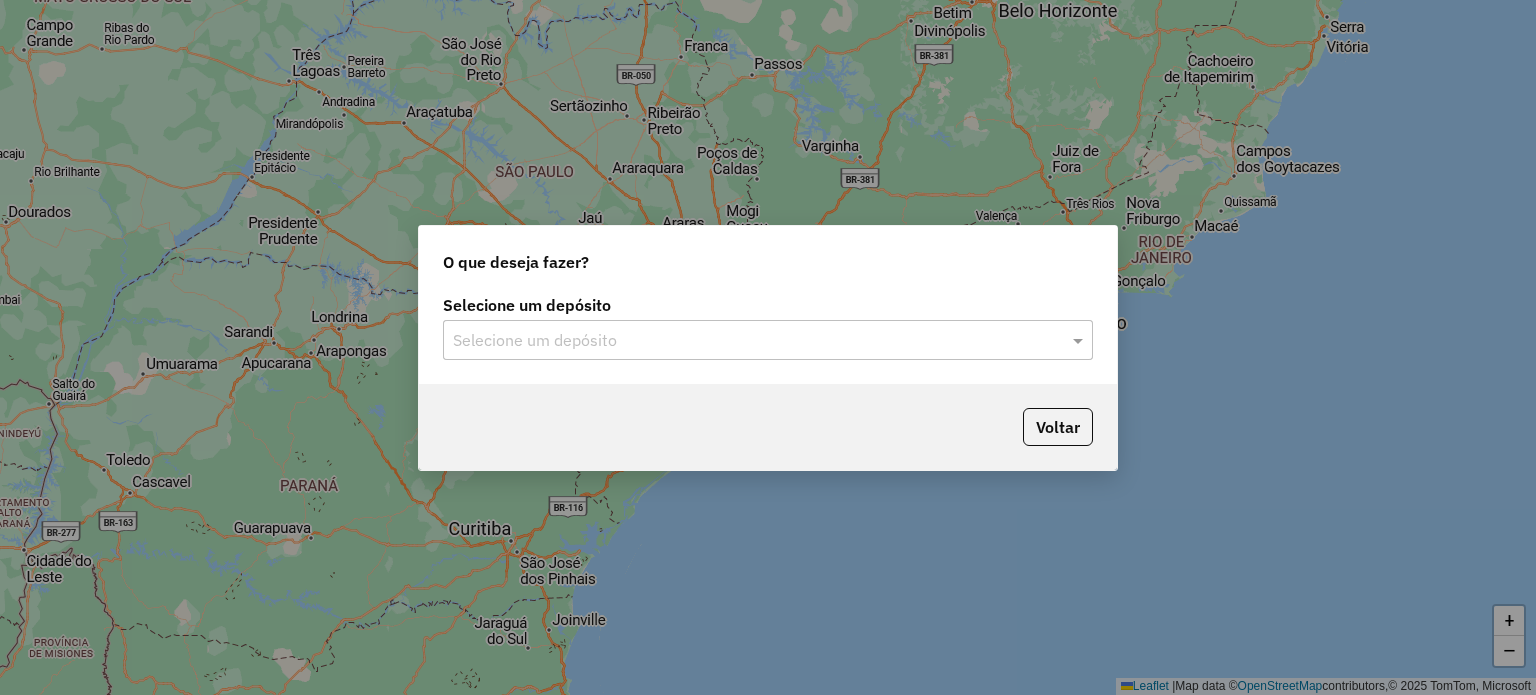 click 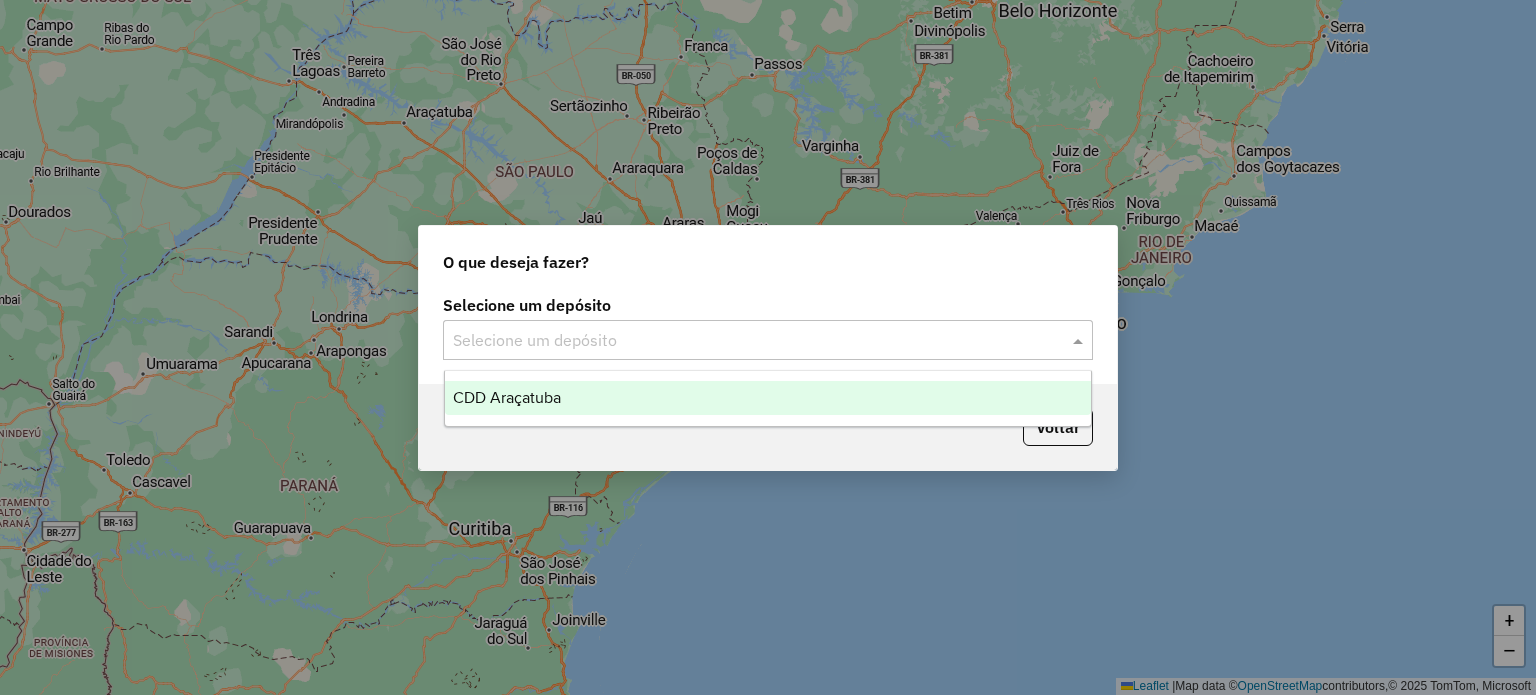 click on "CDD Araçatuba" at bounding box center (768, 398) 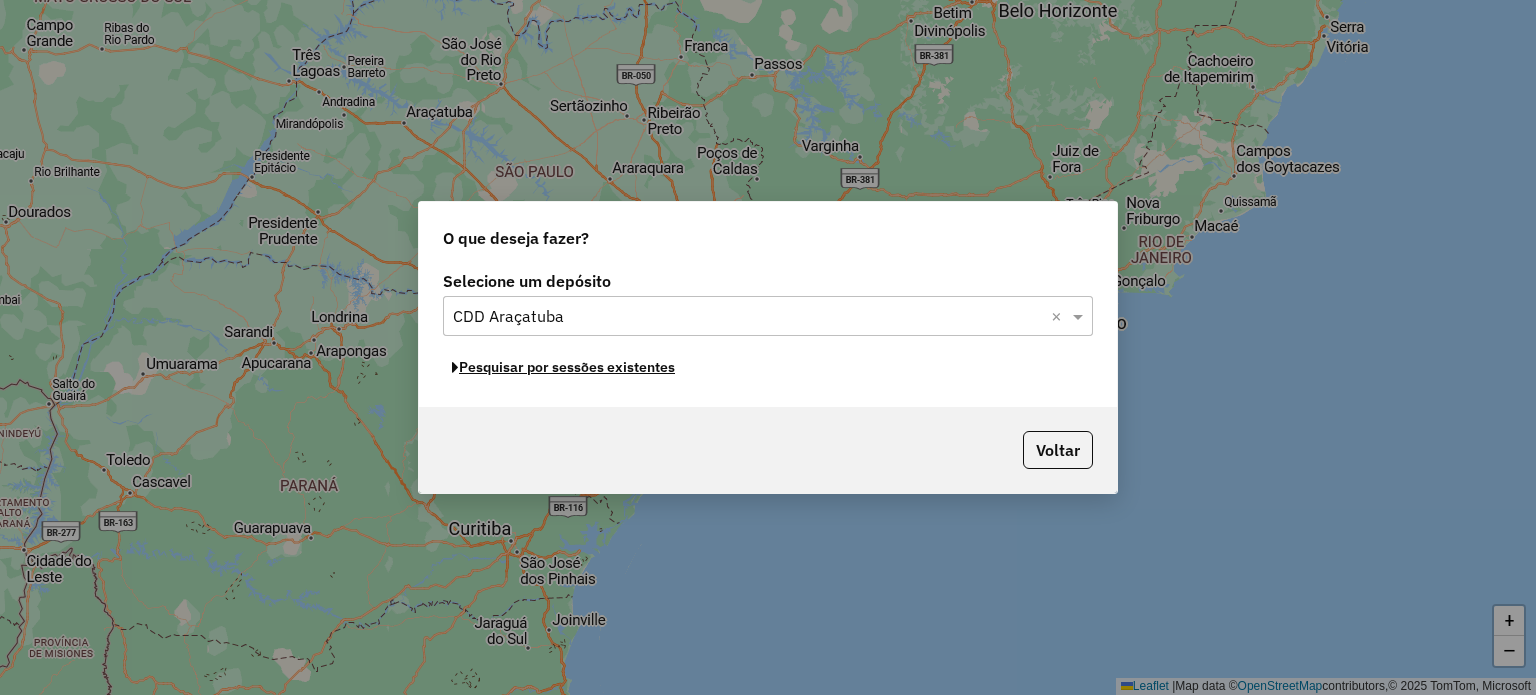 click on "Pesquisar por sessões existentes" 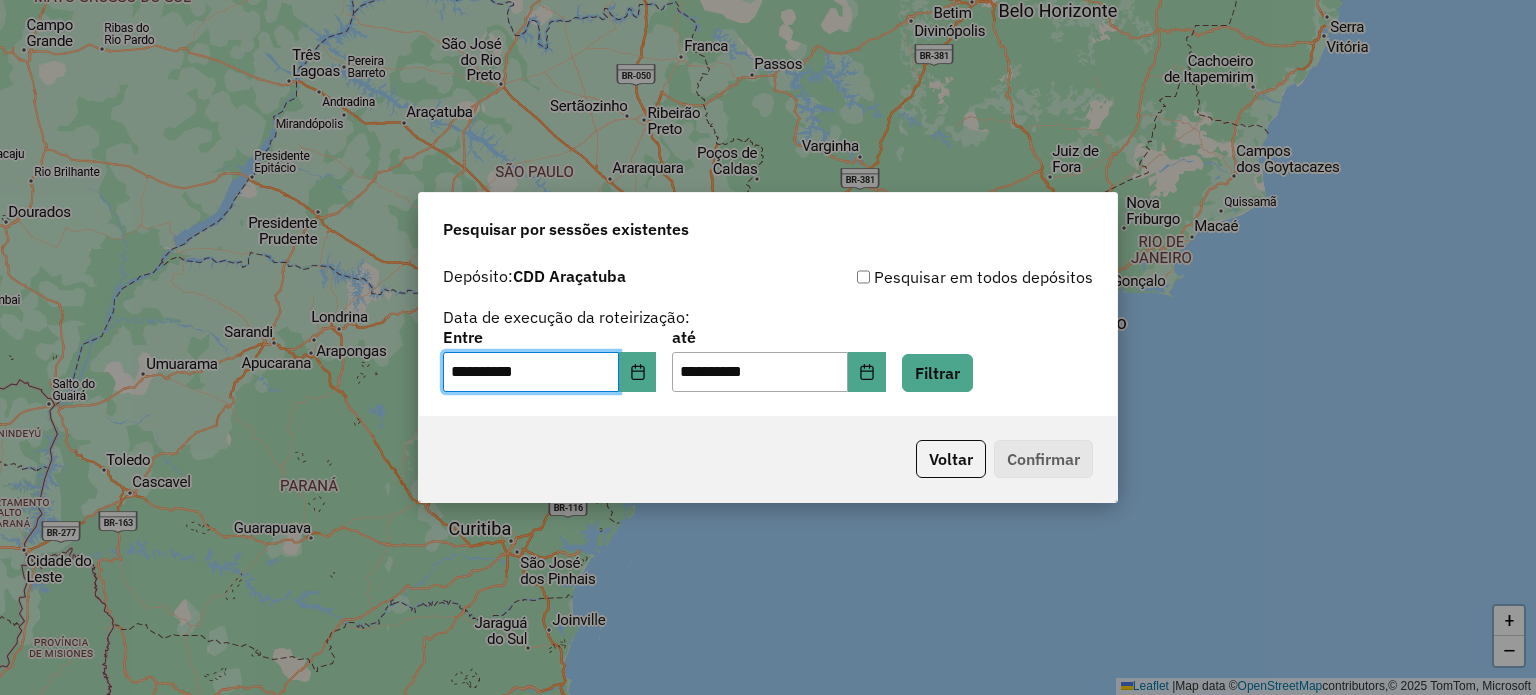 click on "**********" at bounding box center (549, 372) 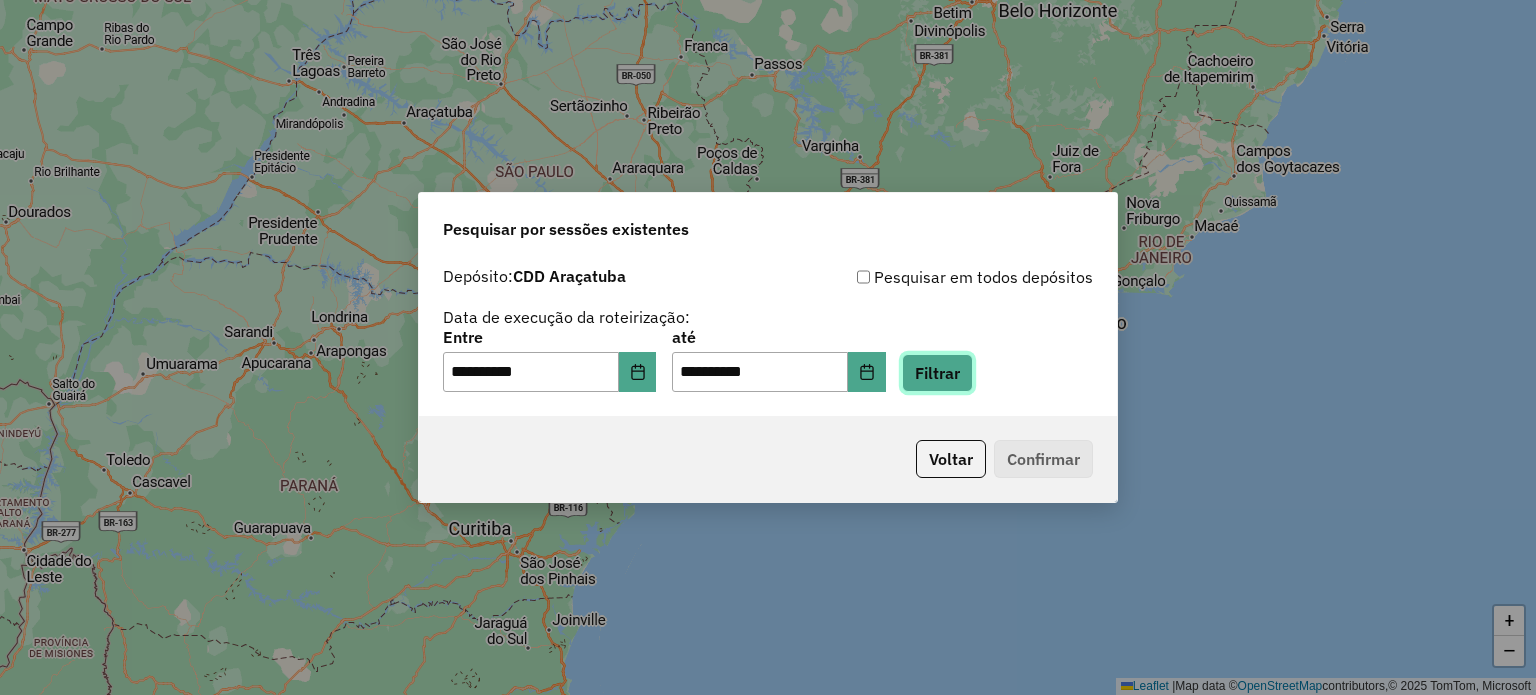 click on "Filtrar" 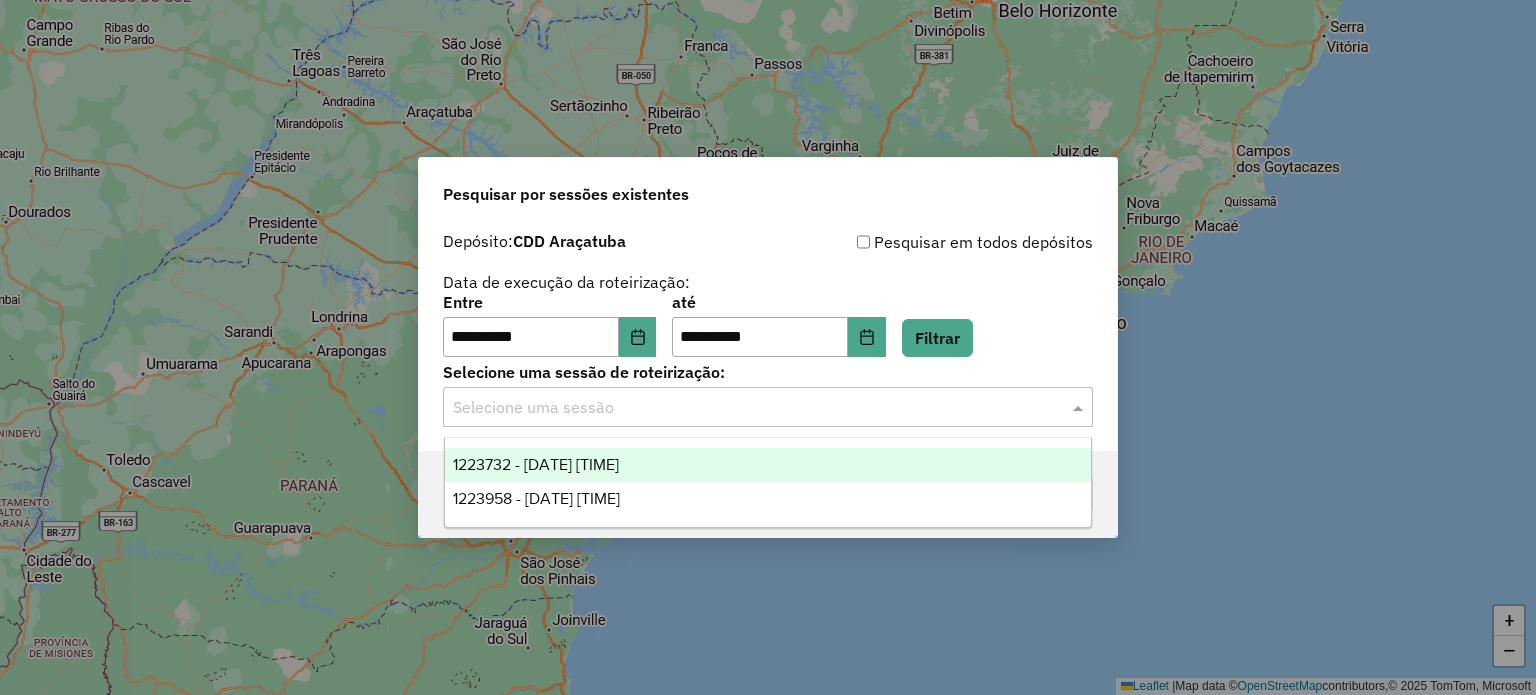 click 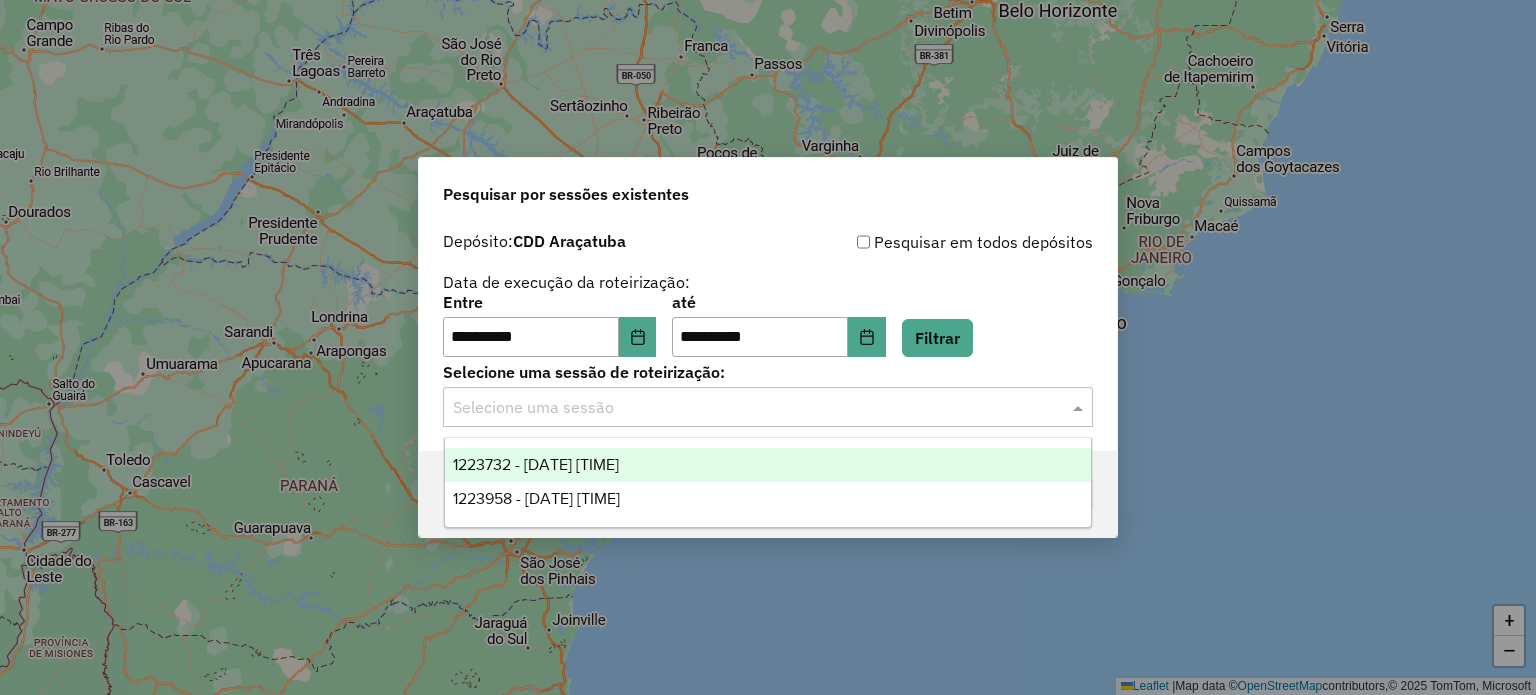 click on "1223732 - 05/08/2025 18:05" at bounding box center (768, 465) 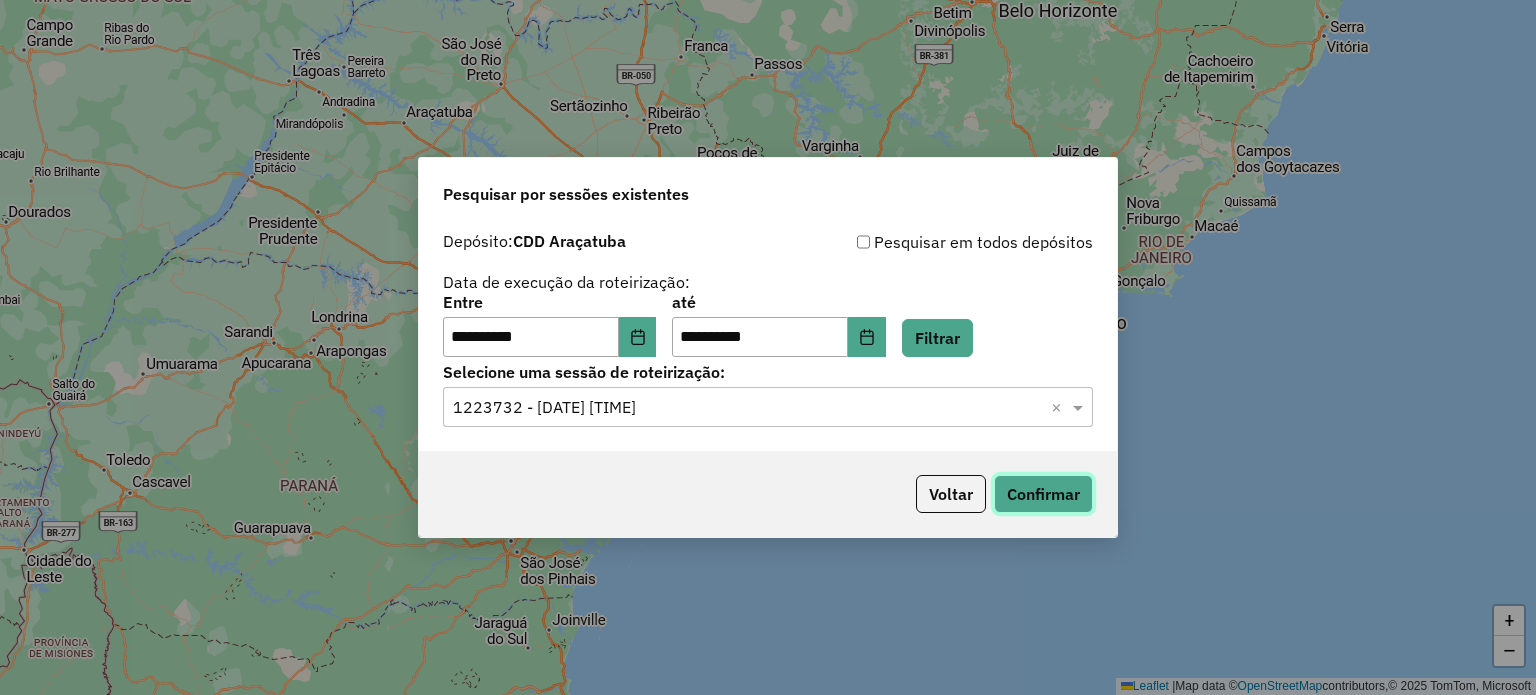 click on "Confirmar" 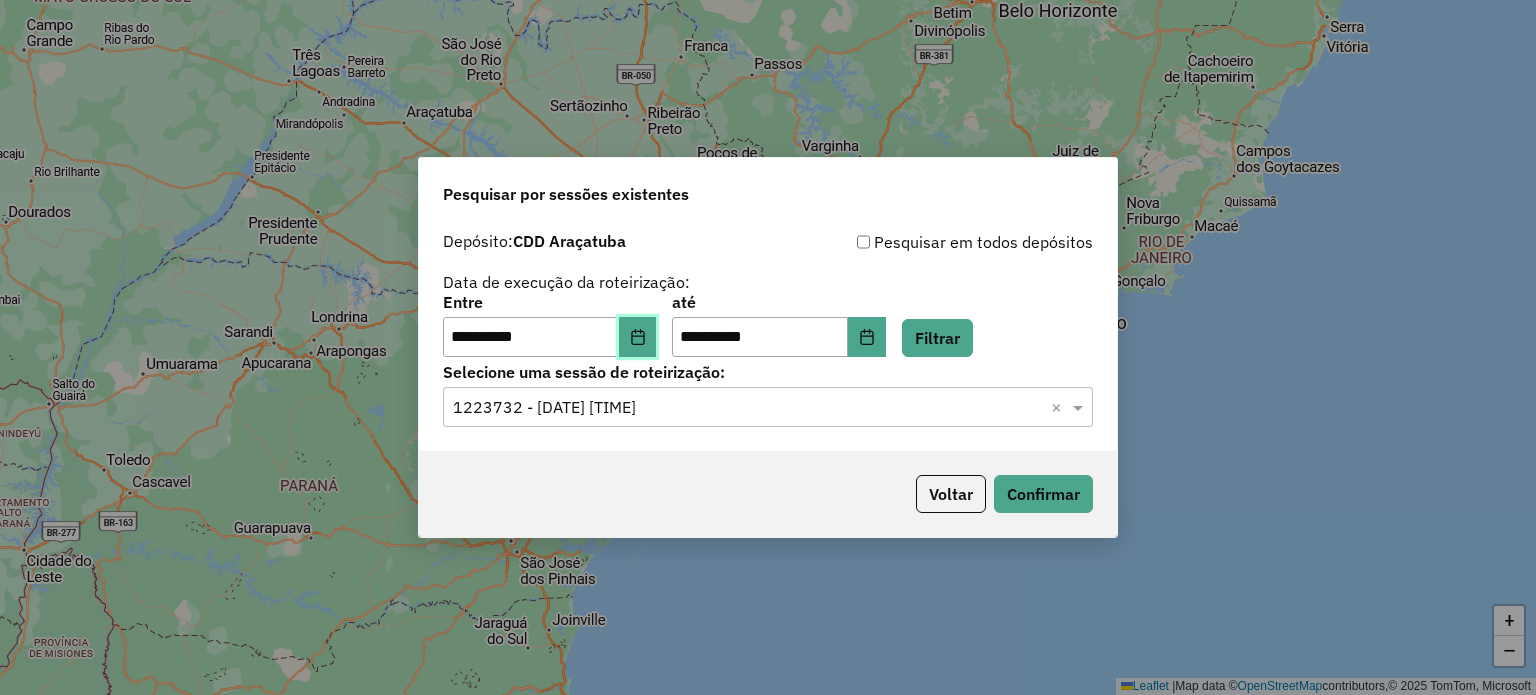 click 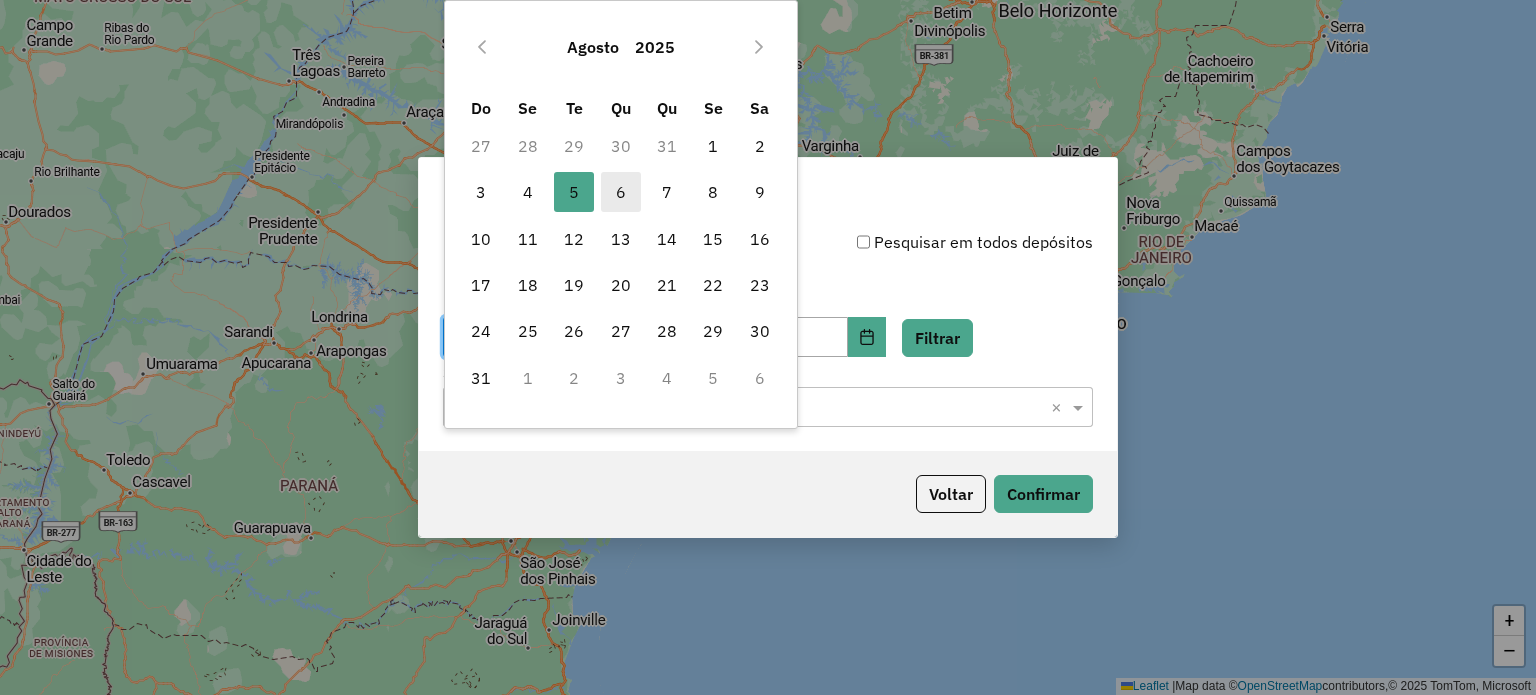 click on "6" at bounding box center (621, 192) 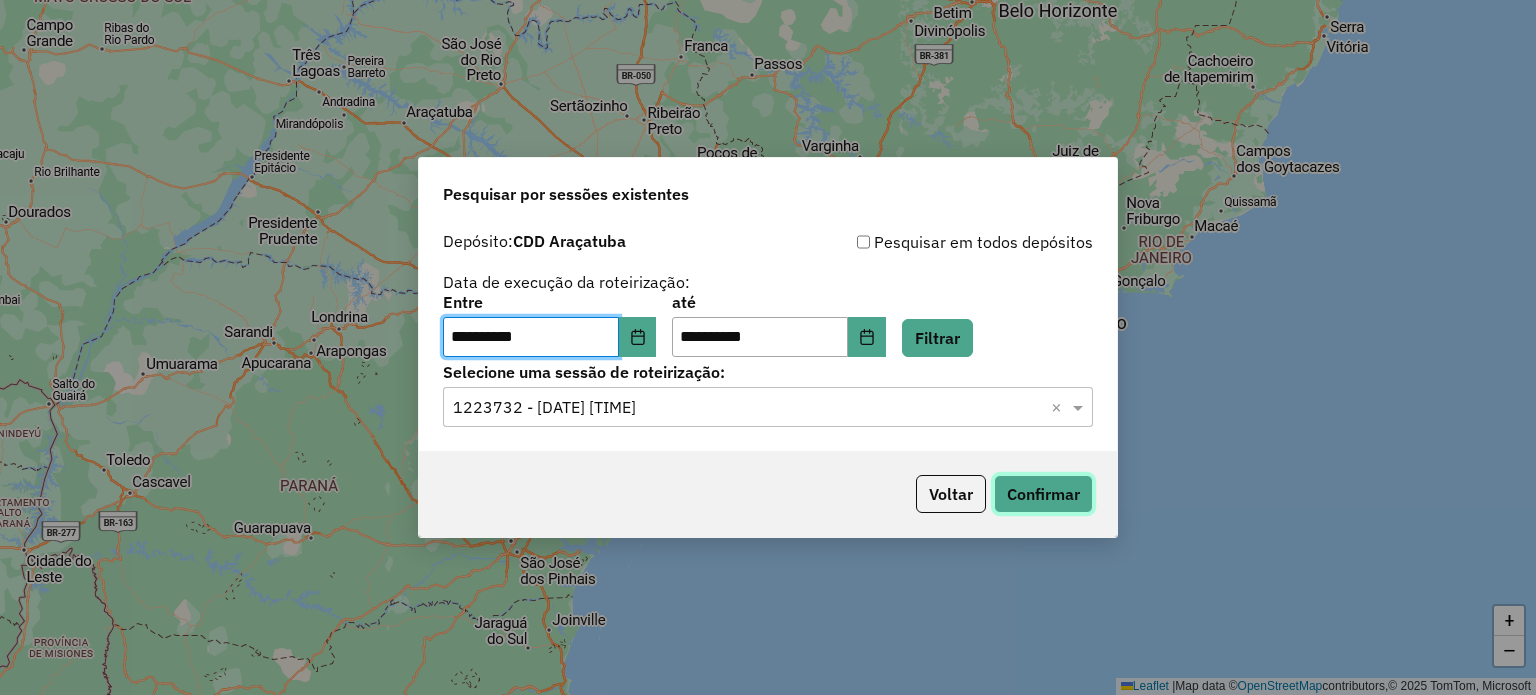 click on "Confirmar" 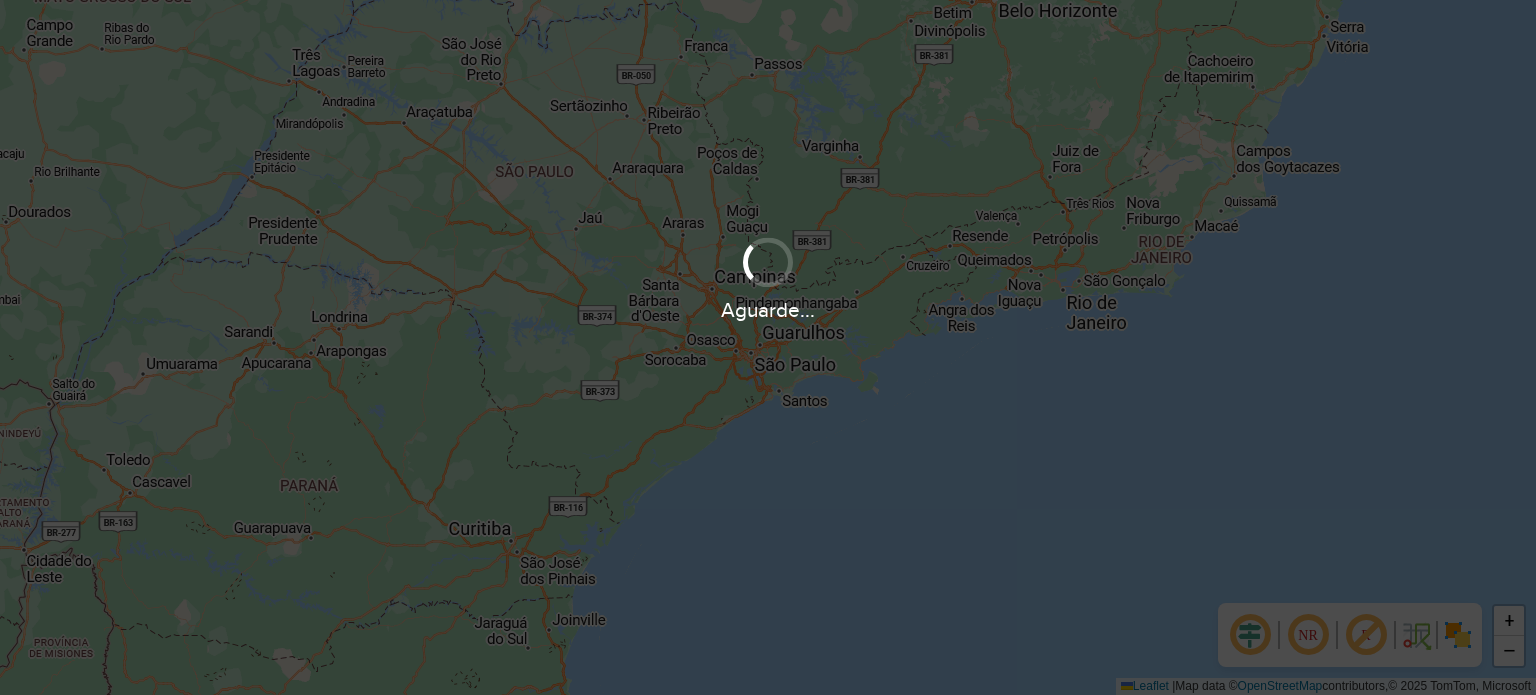 scroll, scrollTop: 0, scrollLeft: 0, axis: both 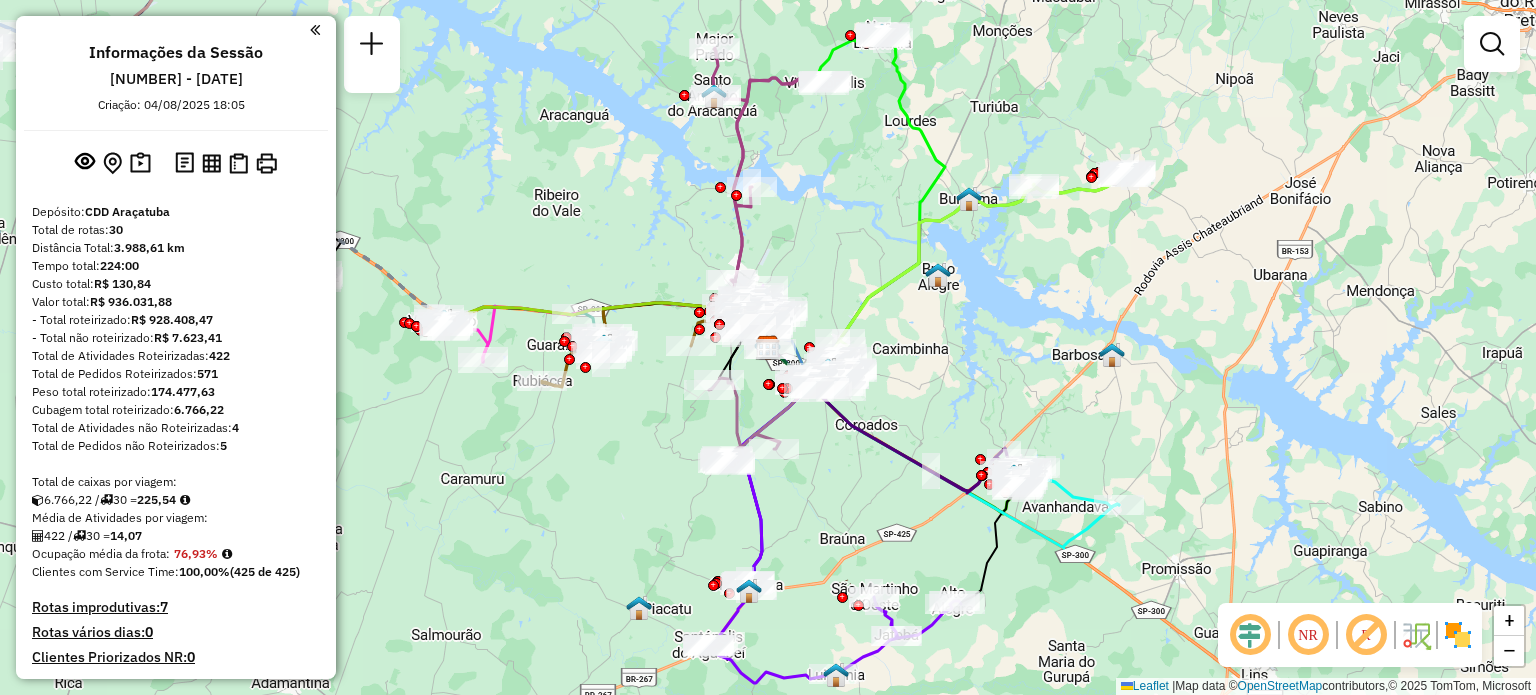 click on "Janela de atendimento Grade de atendimento Capacidade Transportadoras Veículos Cliente Pedidos  Rotas Selecione os dias de semana para filtrar as janelas de atendimento  Seg   Ter   Qua   Qui   Sex   Sáb   Dom  Informe o período da janela de atendimento: De: Até:  Filtrar exatamente a janela do cliente  Considerar janela de atendimento padrão  Selecione os dias de semana para filtrar as grades de atendimento  Seg   Ter   Qua   Qui   Sex   Sáb   Dom   Considerar clientes sem dia de atendimento cadastrado  Clientes fora do dia de atendimento selecionado Filtrar as atividades entre os valores definidos abaixo:  Peso mínimo:   Peso máximo:   Cubagem mínima:   Cubagem máxima:   De:   Até:  Filtrar as atividades entre o tempo de atendimento definido abaixo:  De:   Até:   Considerar capacidade total dos clientes não roteirizados Transportadora: Selecione um ou mais itens Tipo de veículo: Selecione um ou mais itens Veículo: Selecione um ou mais itens Motorista: Selecione um ou mais itens Nome: Rótulo:" 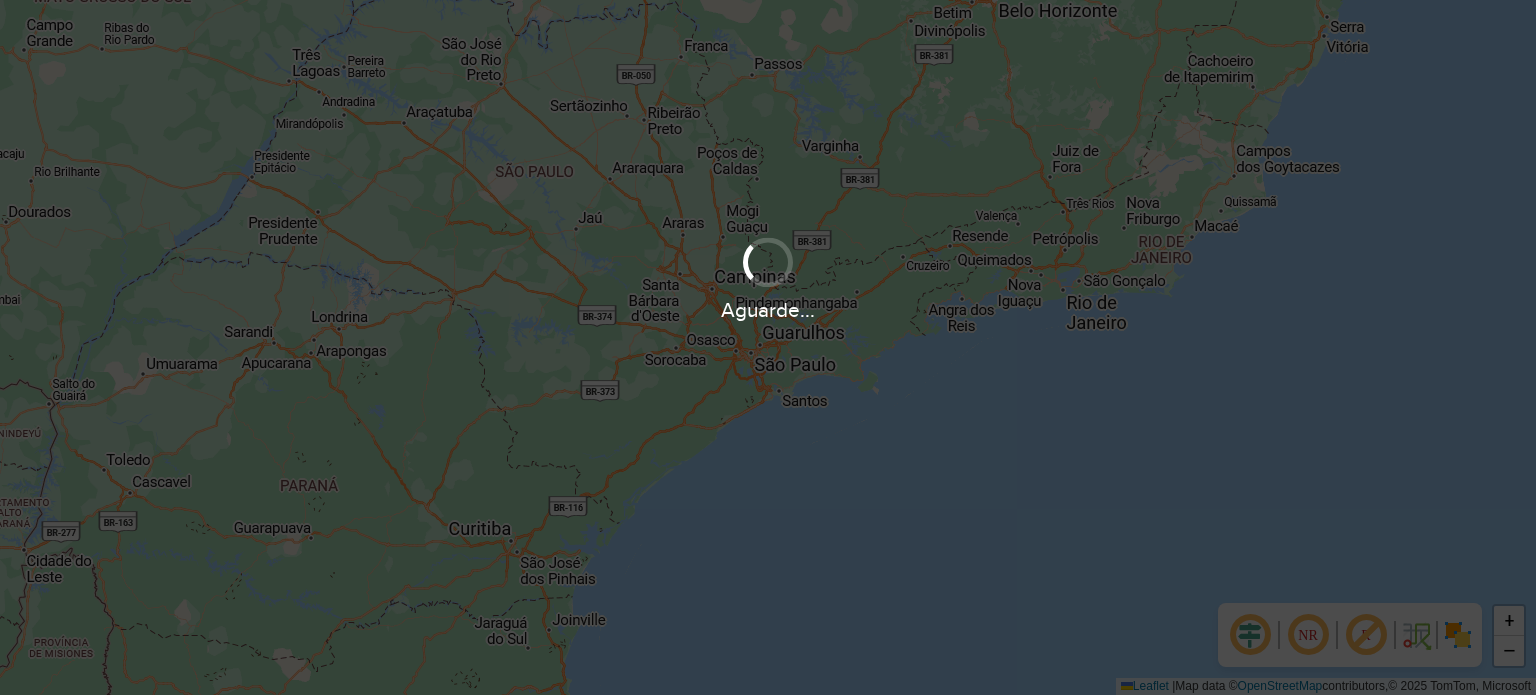scroll, scrollTop: 0, scrollLeft: 0, axis: both 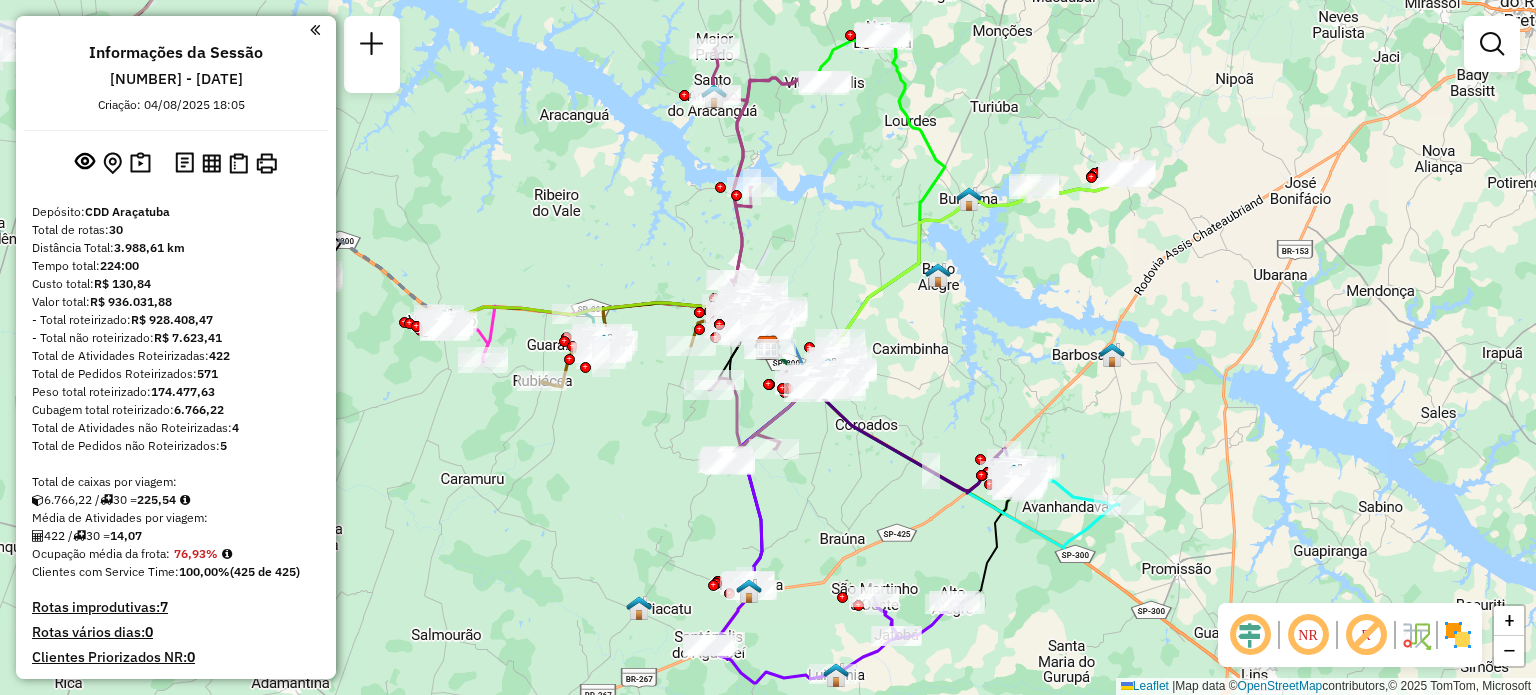 click 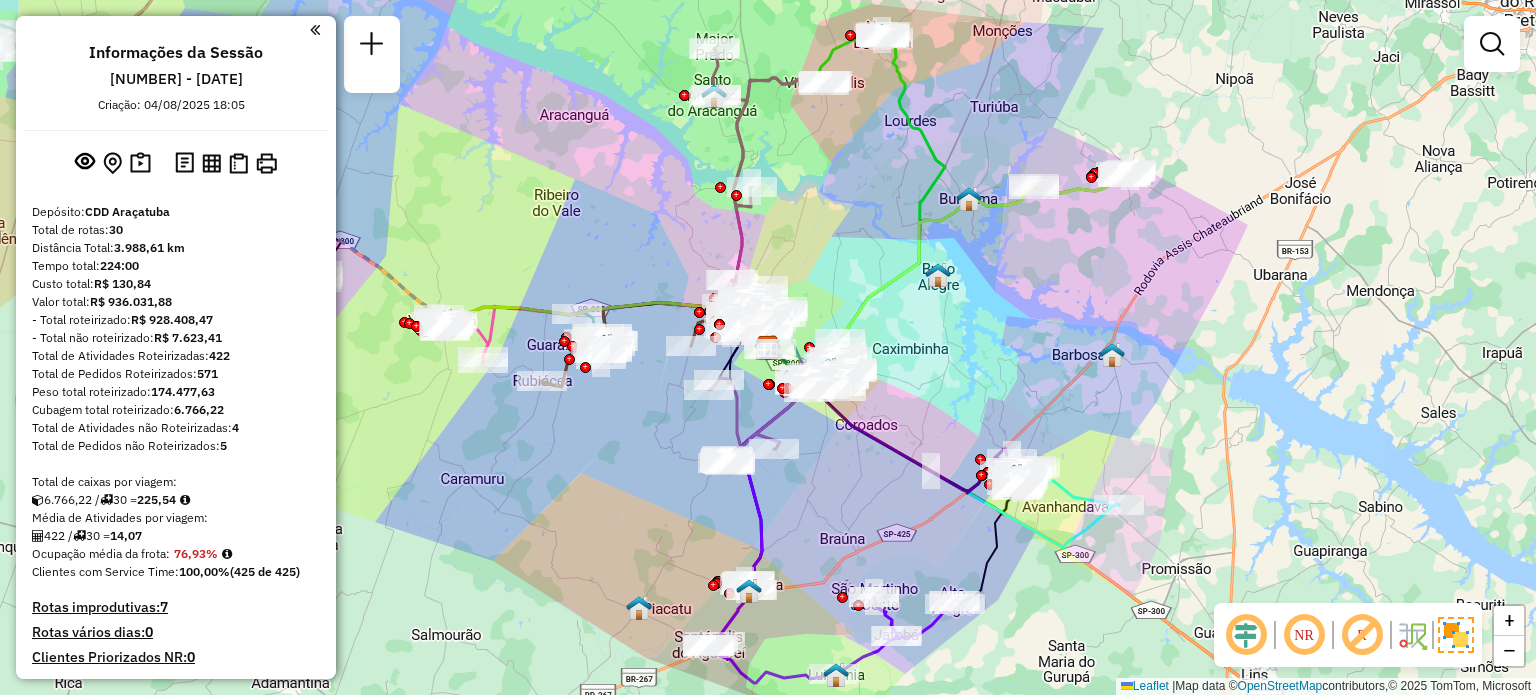select on "**********" 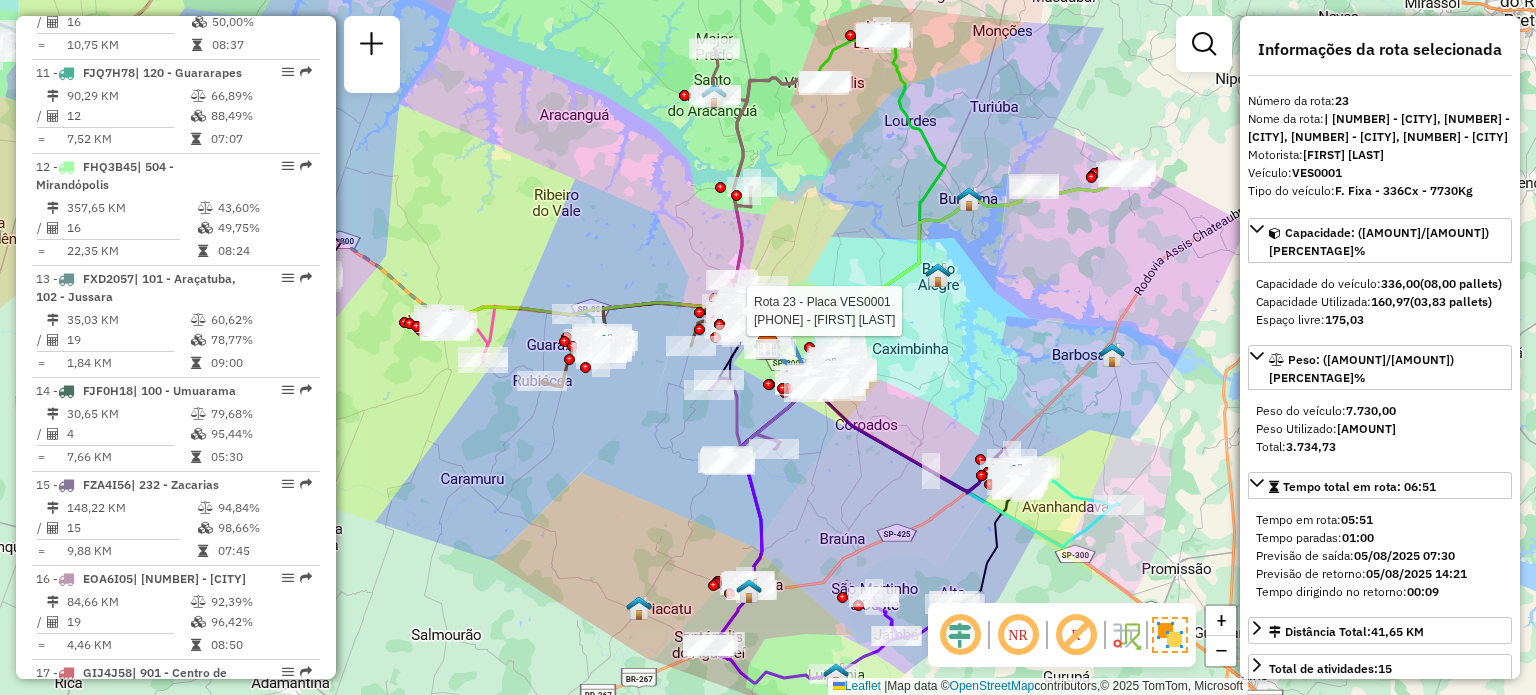 scroll, scrollTop: 3092, scrollLeft: 0, axis: vertical 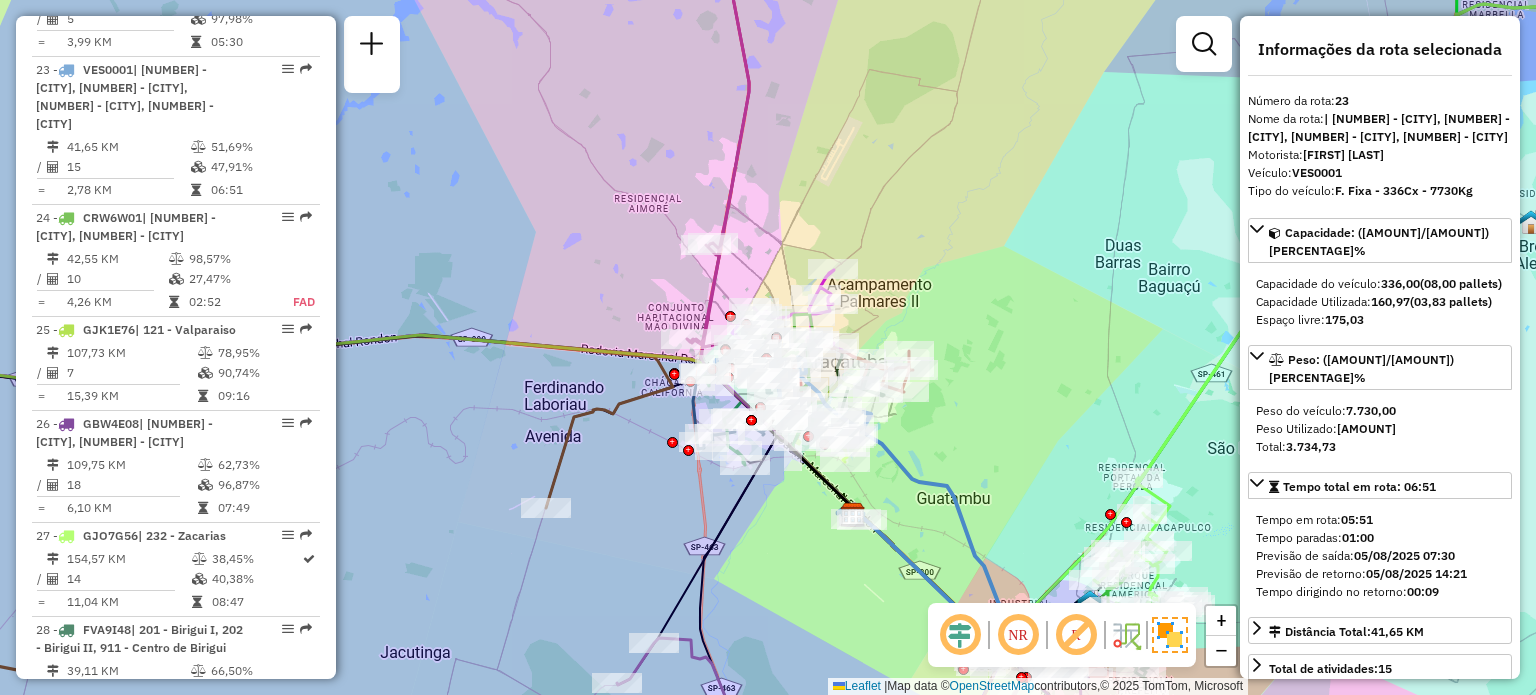 click on "Janela de atendimento Grade de atendimento Capacidade Transportadoras Veículos Cliente Pedidos  Rotas Selecione os dias de semana para filtrar as janelas de atendimento  Seg   Ter   Qua   Qui   Sex   Sáb   Dom  Informe o período da janela de atendimento: De: Até:  Filtrar exatamente a janela do cliente  Considerar janela de atendimento padrão  Selecione os dias de semana para filtrar as grades de atendimento  Seg   Ter   Qua   Qui   Sex   Sáb   Dom   Considerar clientes sem dia de atendimento cadastrado  Clientes fora do dia de atendimento selecionado Filtrar as atividades entre os valores definidos abaixo:  Peso mínimo:   Peso máximo:   Cubagem mínima:   Cubagem máxima:   De:   Até:  Filtrar as atividades entre o tempo de atendimento definido abaixo:  De:   Até:   Considerar capacidade total dos clientes não roteirizados Transportadora: Selecione um ou mais itens Tipo de veículo: Selecione um ou mais itens Veículo: Selecione um ou mais itens Motorista: Selecione um ou mais itens Nome: Rótulo:" 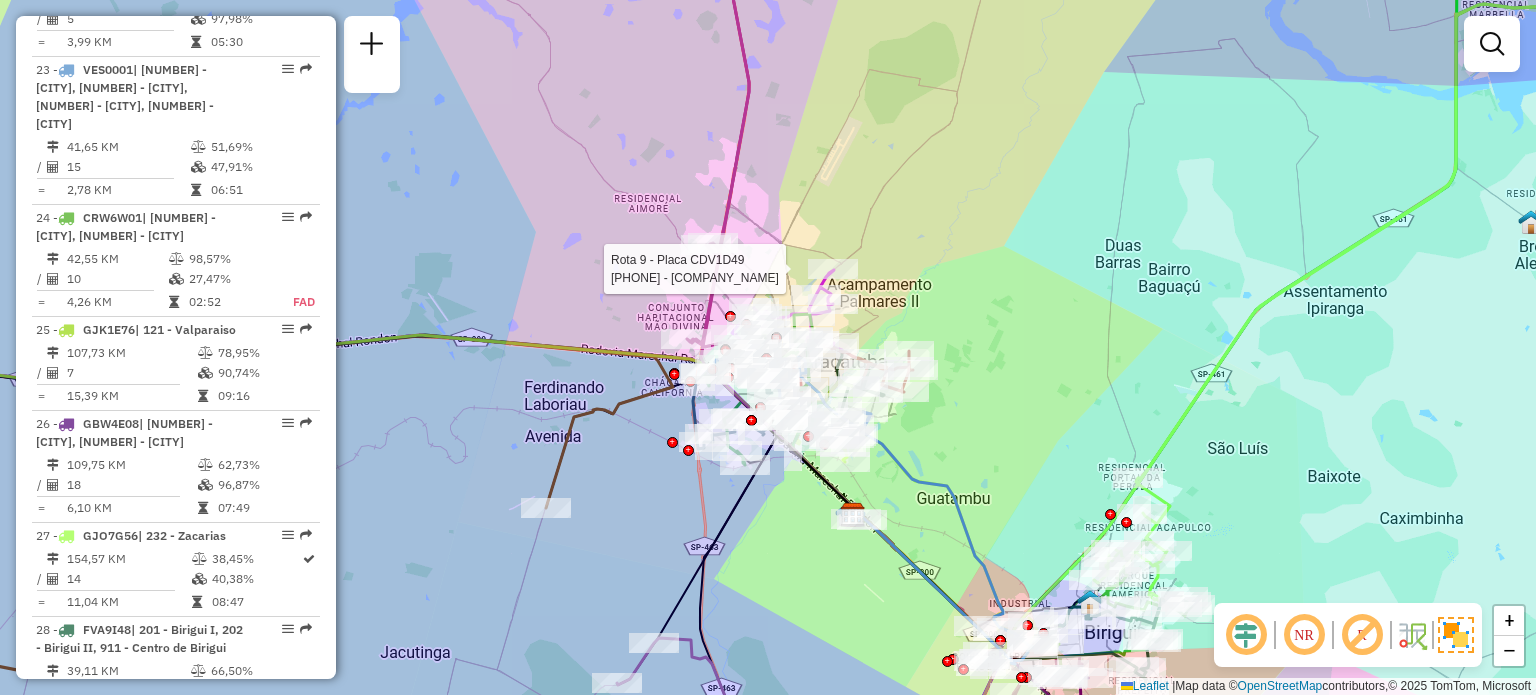 select on "**********" 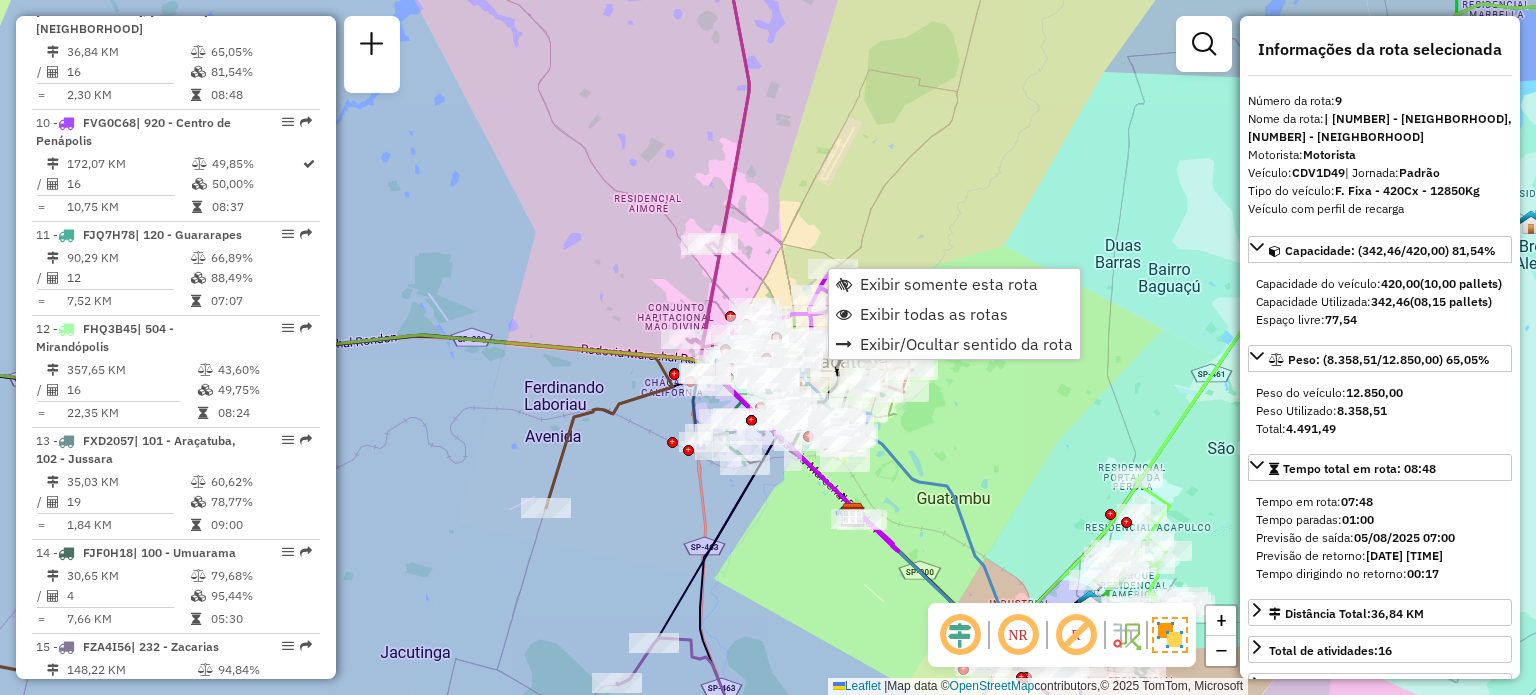 scroll, scrollTop: 1616, scrollLeft: 0, axis: vertical 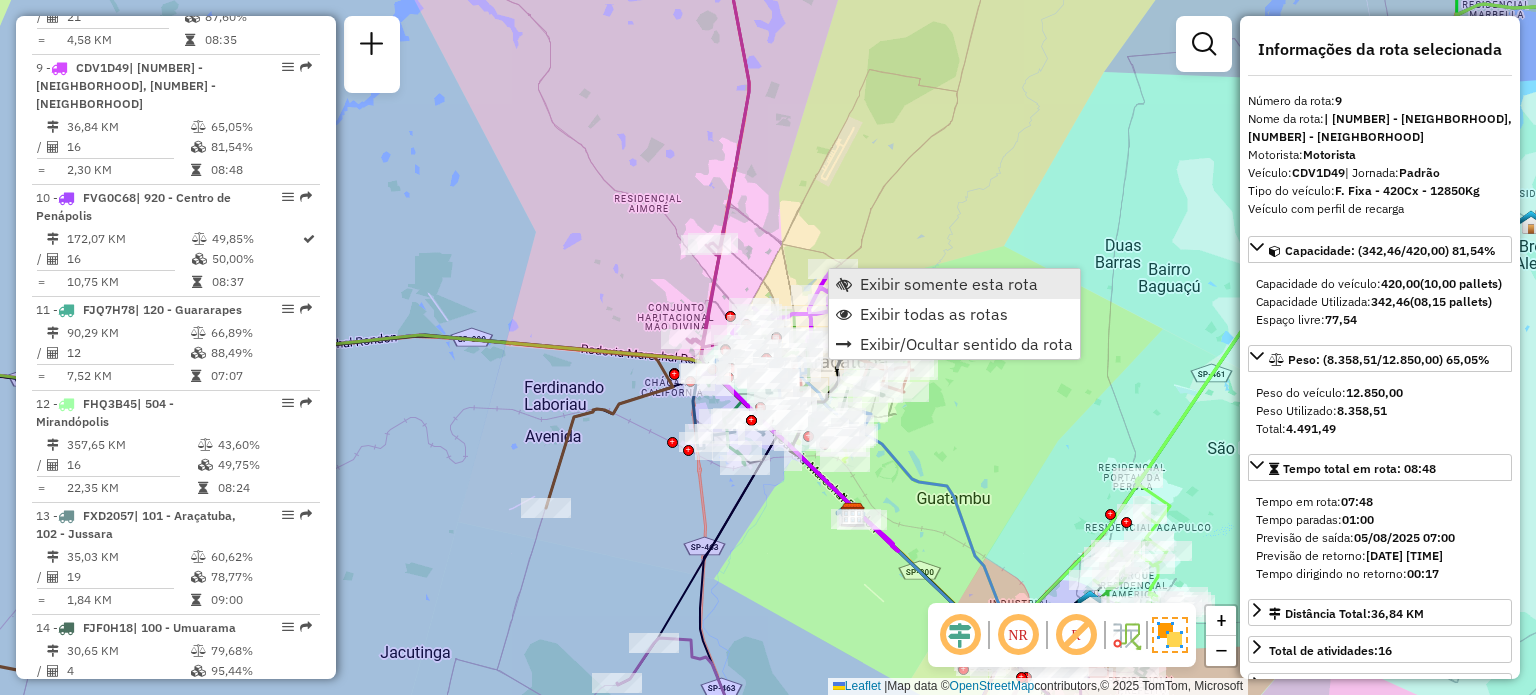 click on "Exibir somente esta rota" at bounding box center [949, 284] 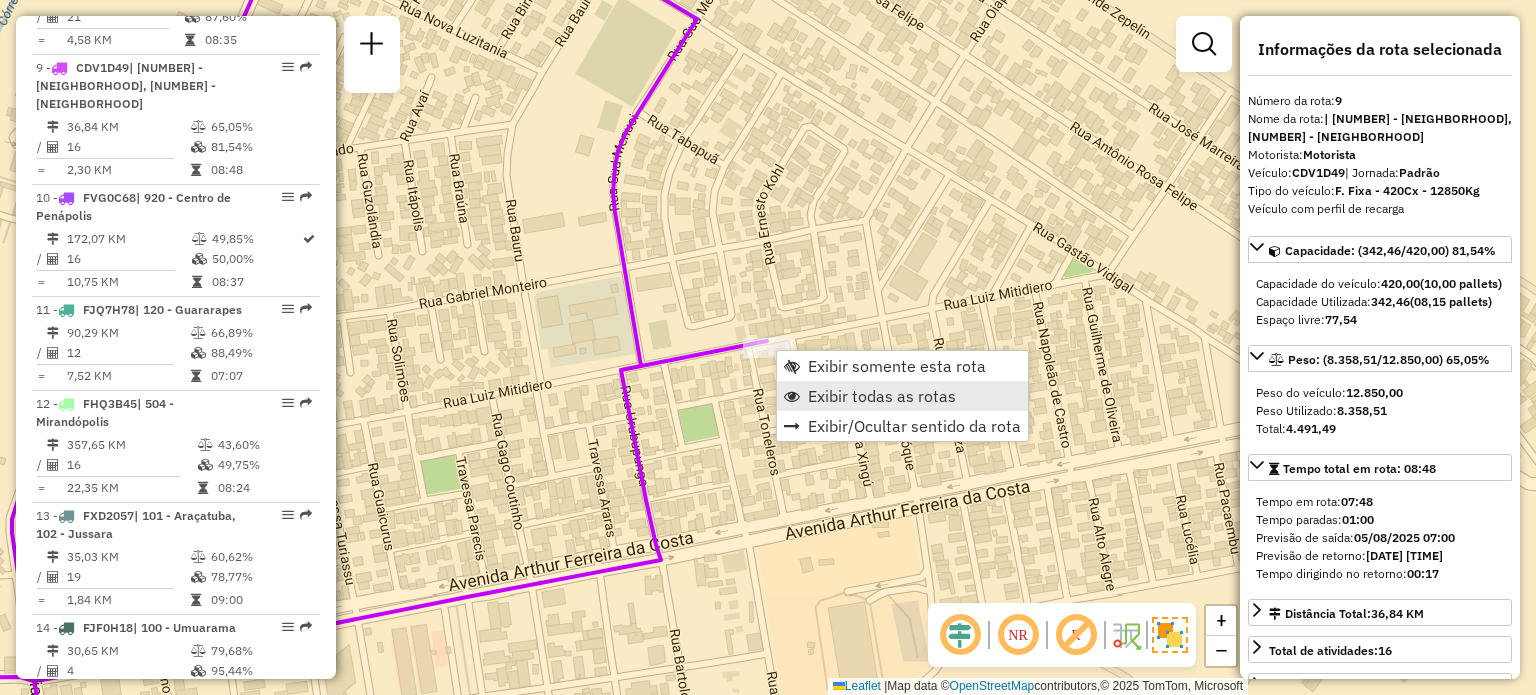 click on "Exibir todas as rotas" at bounding box center (882, 396) 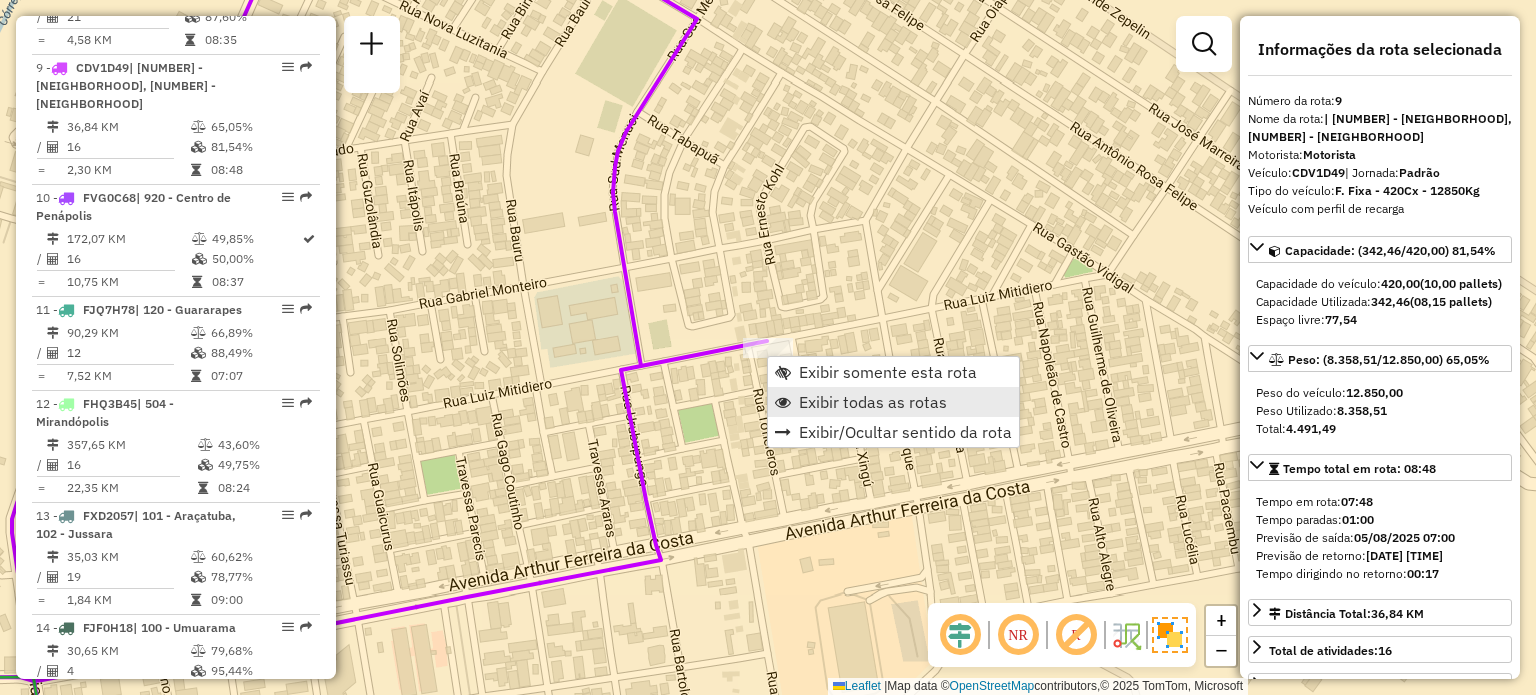 click on "Exibir todas as rotas" at bounding box center [873, 402] 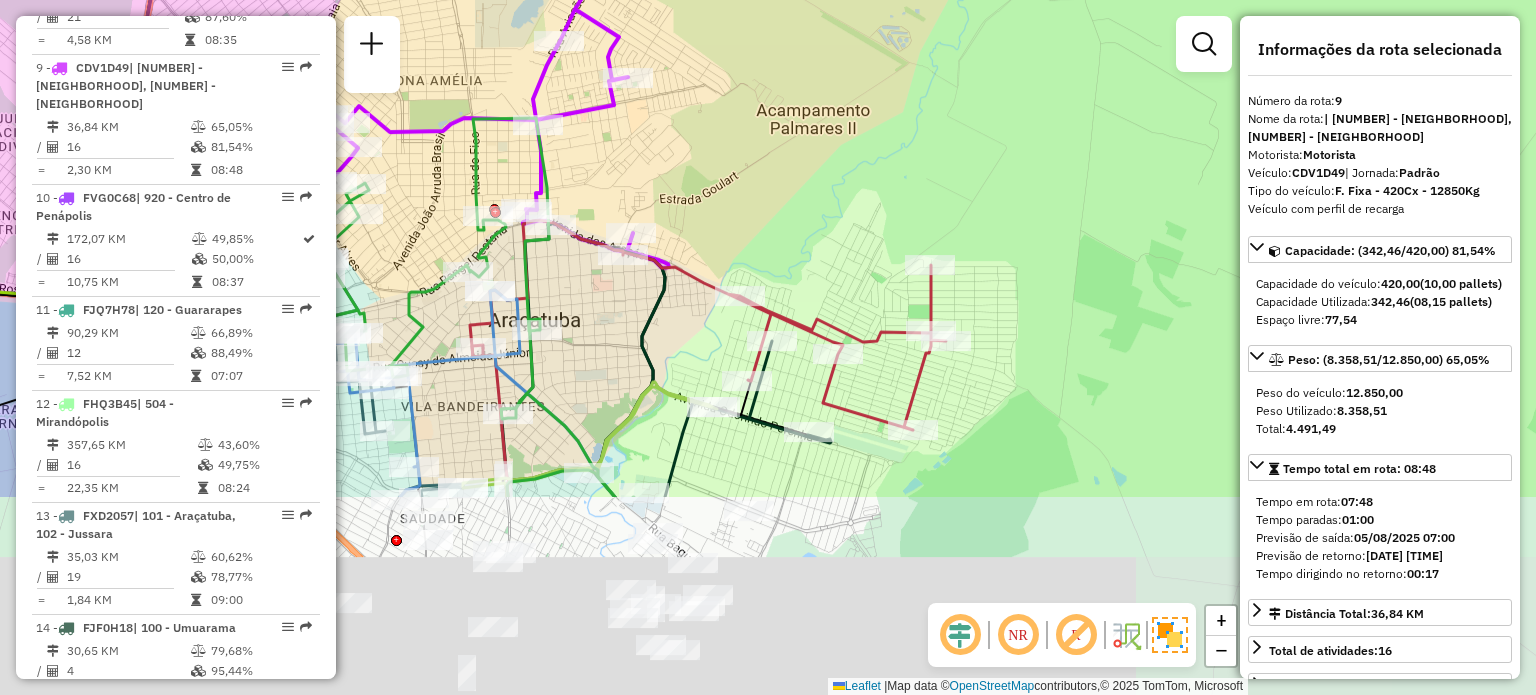 drag, startPoint x: 893, startPoint y: 431, endPoint x: 760, endPoint y: 163, distance: 299.18723 